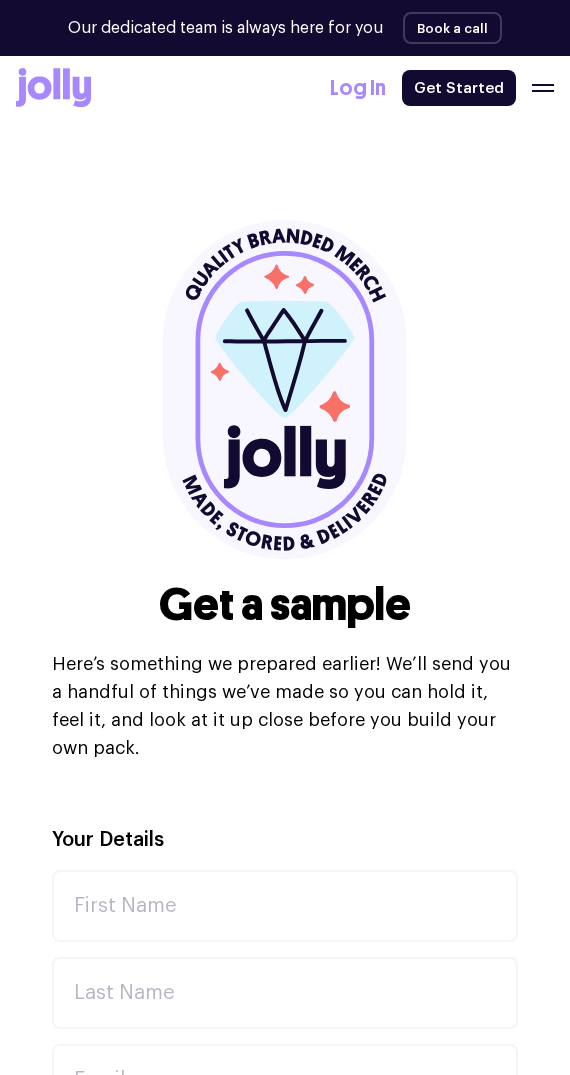 select 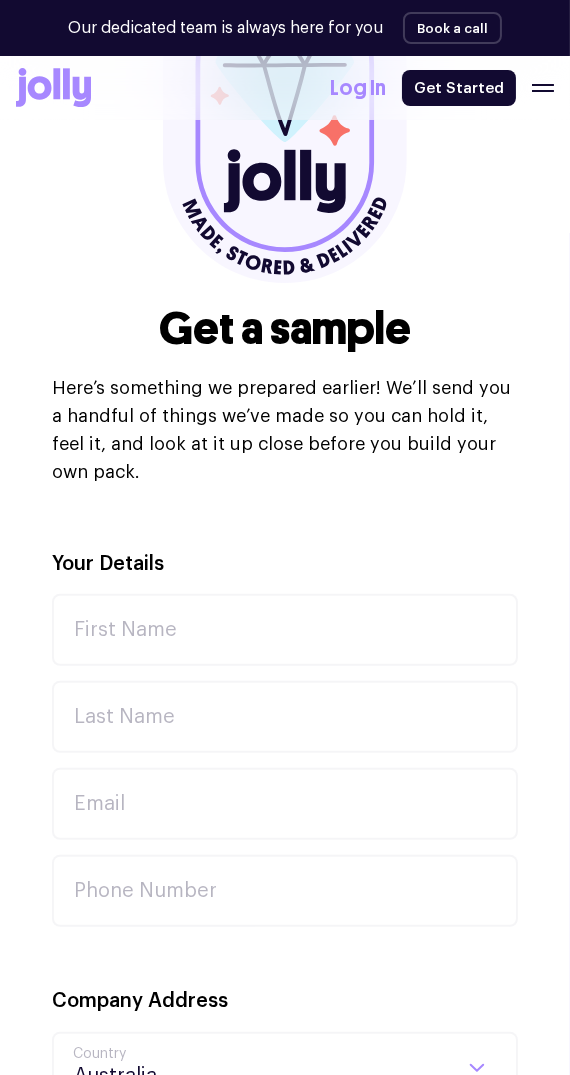 scroll, scrollTop: 0, scrollLeft: 0, axis: both 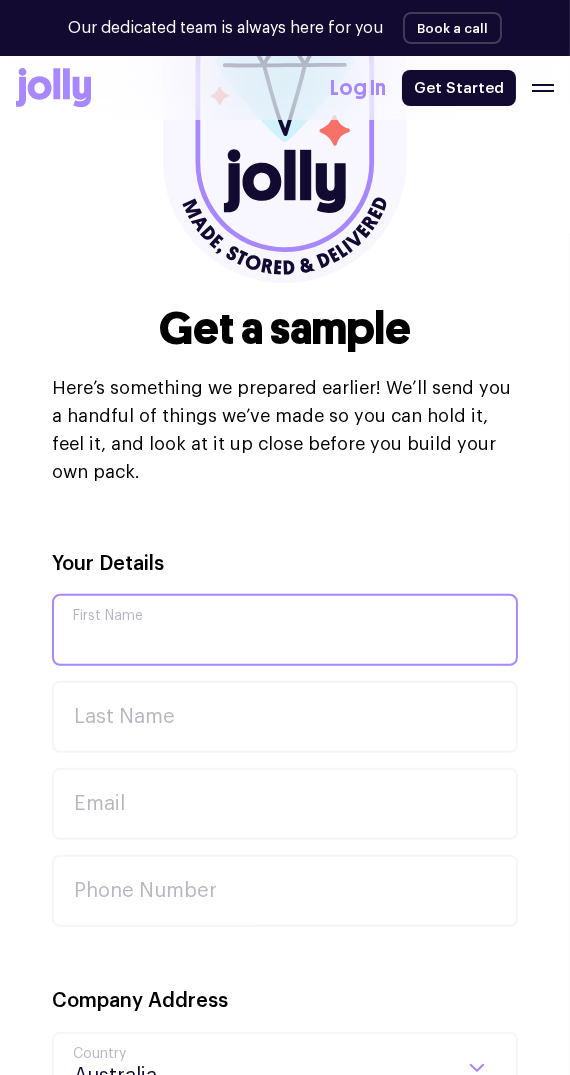 click on "First Name" at bounding box center [285, 630] 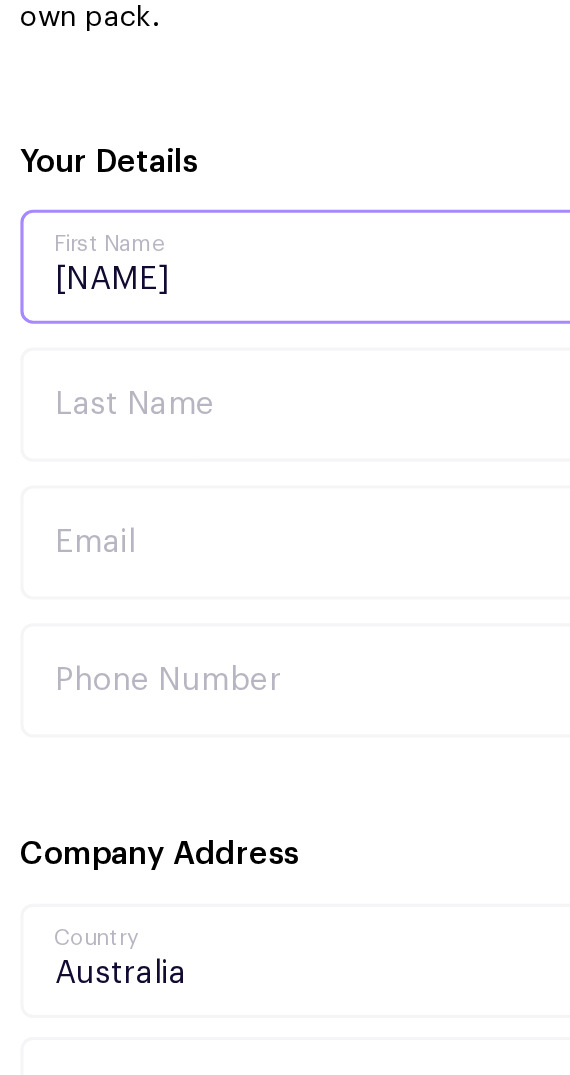 scroll, scrollTop: 359, scrollLeft: 0, axis: vertical 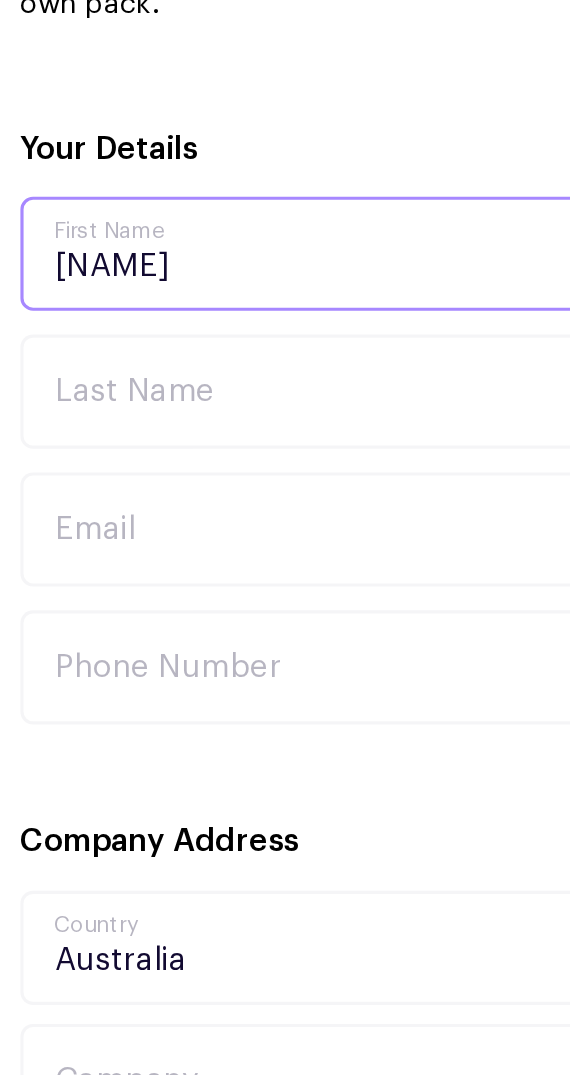 type on "[NAME]" 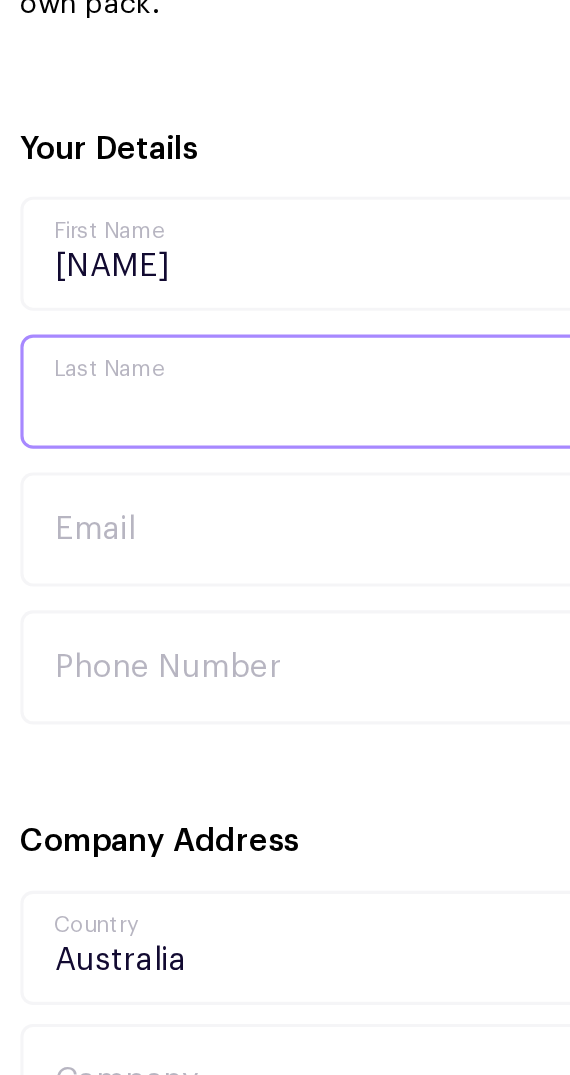 click on "Last Name" at bounding box center [285, 634] 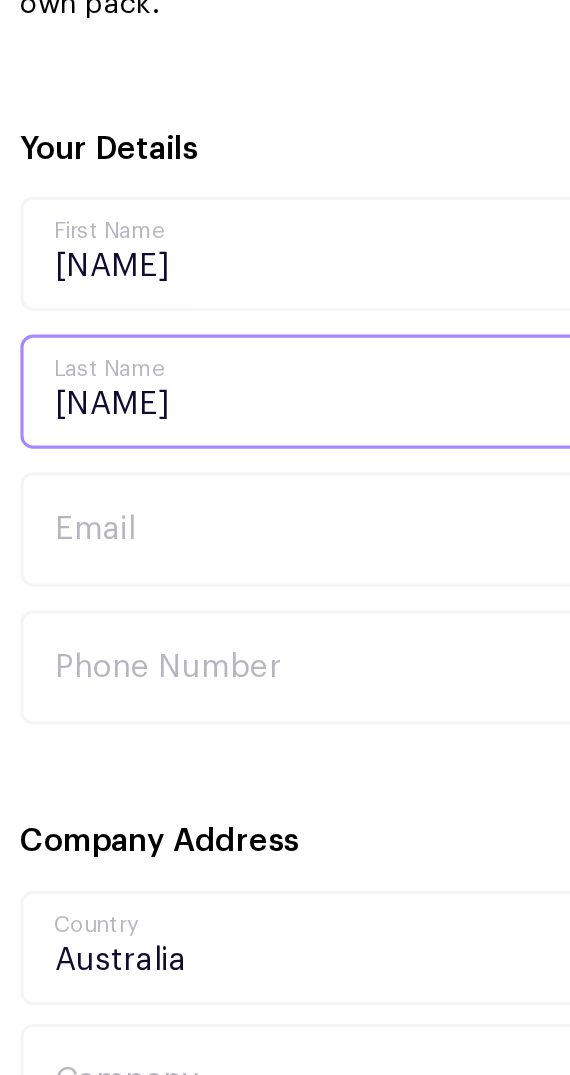 type on "[NAME]" 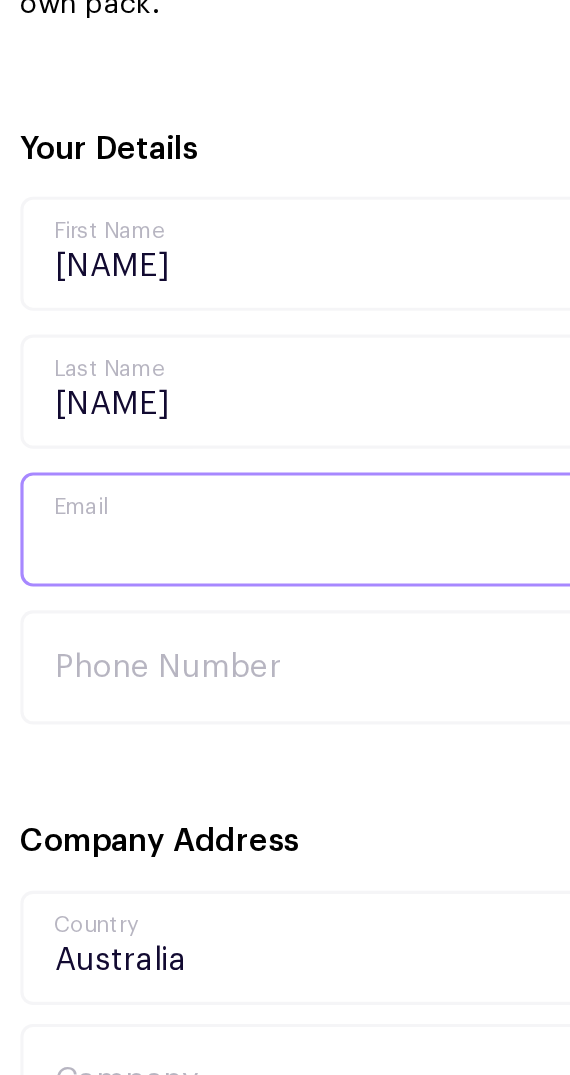 click on "Email" at bounding box center [285, 721] 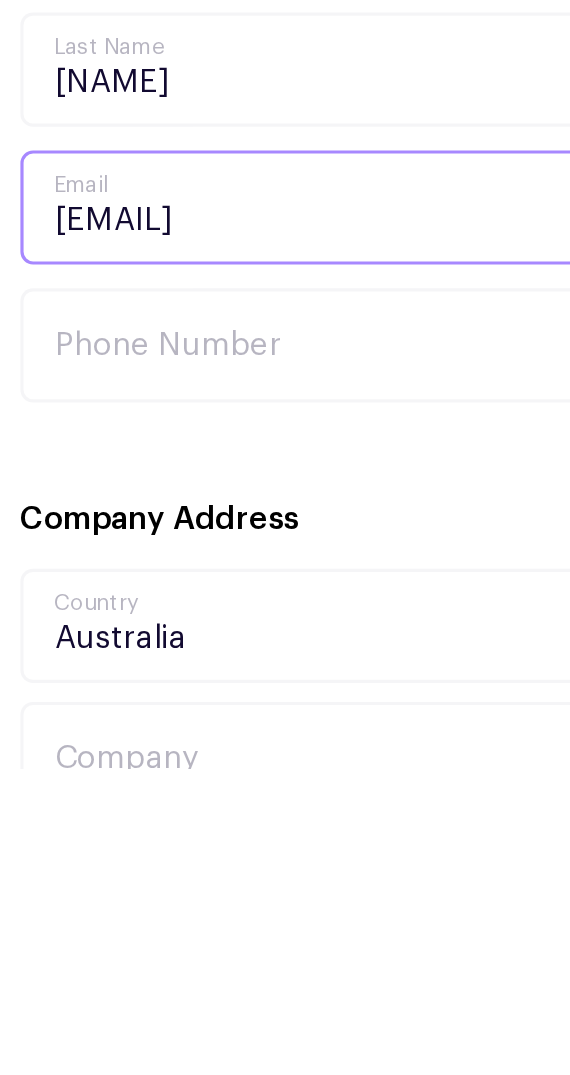 scroll, scrollTop: 359, scrollLeft: 0, axis: vertical 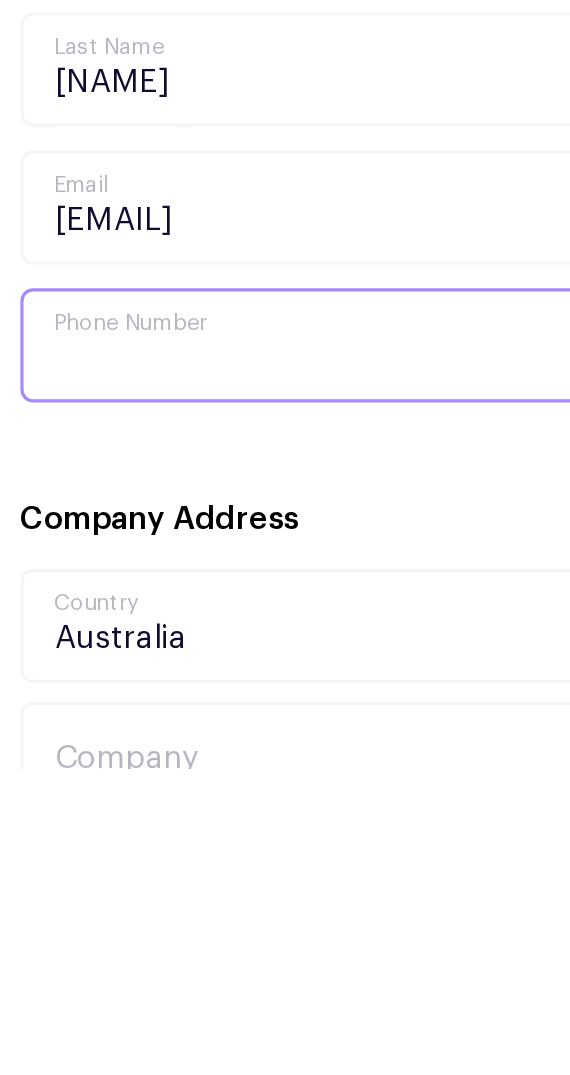 click on "Phone Number" at bounding box center (285, 808) 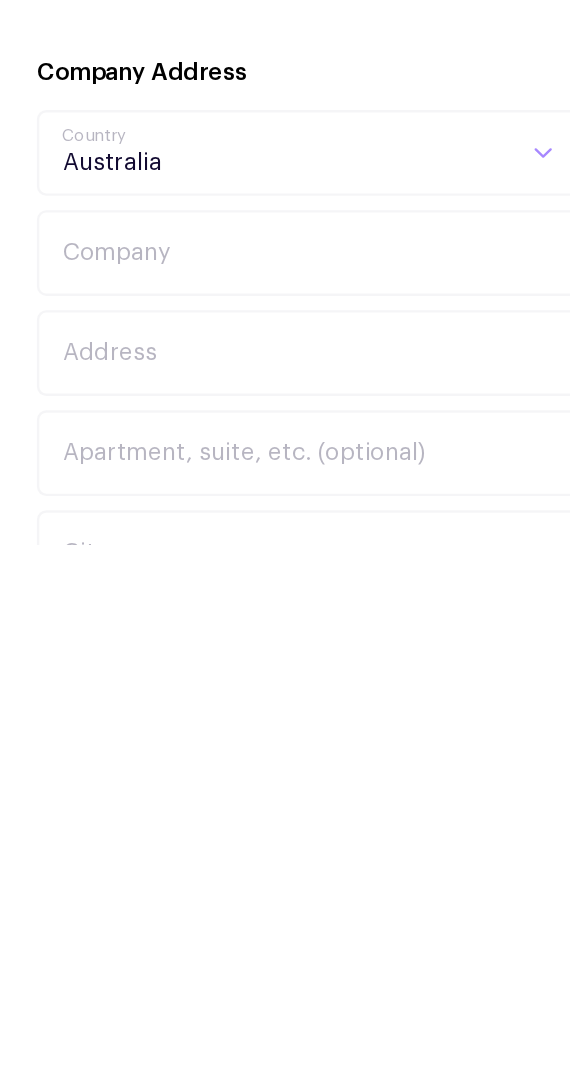 scroll, scrollTop: 608, scrollLeft: 0, axis: vertical 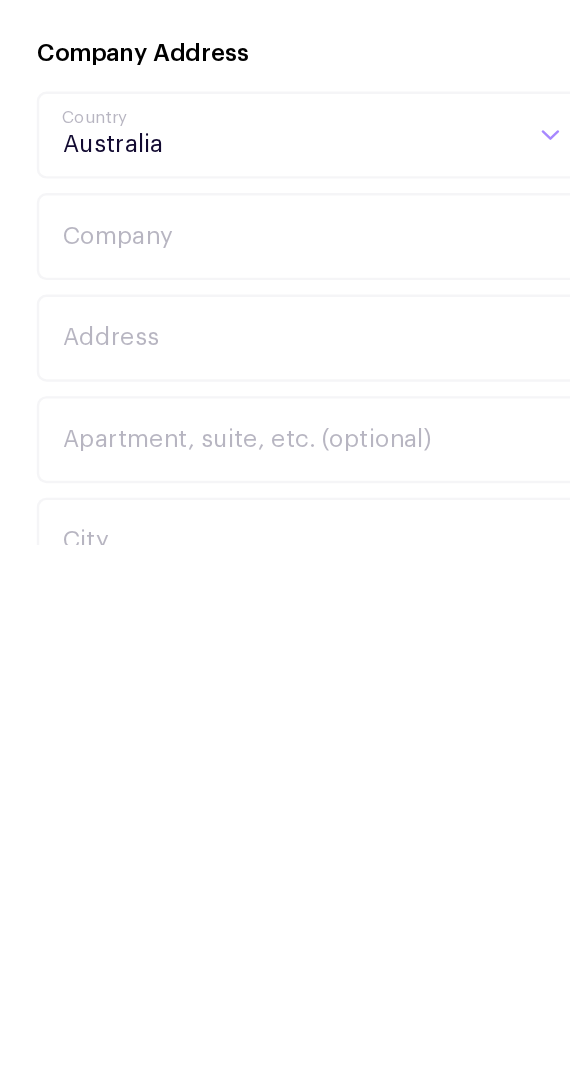type on "[NUMBER]" 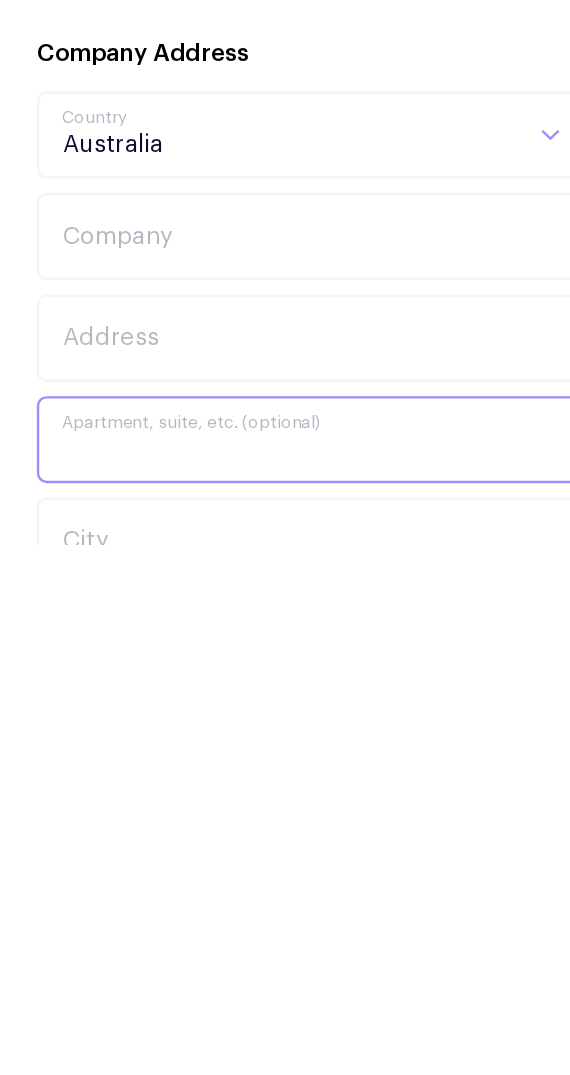 click on "Apartment, suite, etc. (optional)" at bounding box center [285, 988] 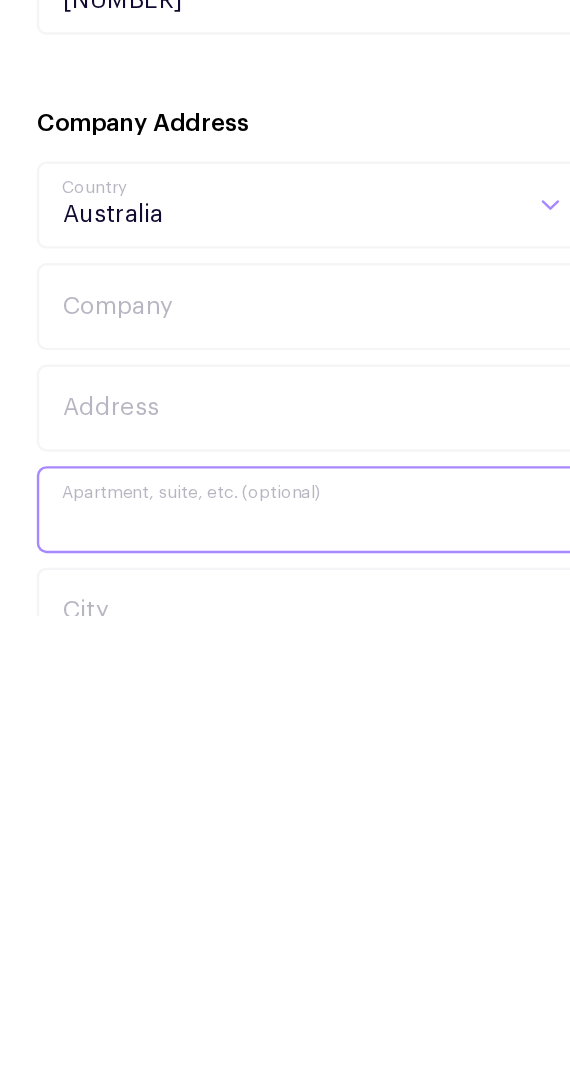 scroll, scrollTop: 747, scrollLeft: 0, axis: vertical 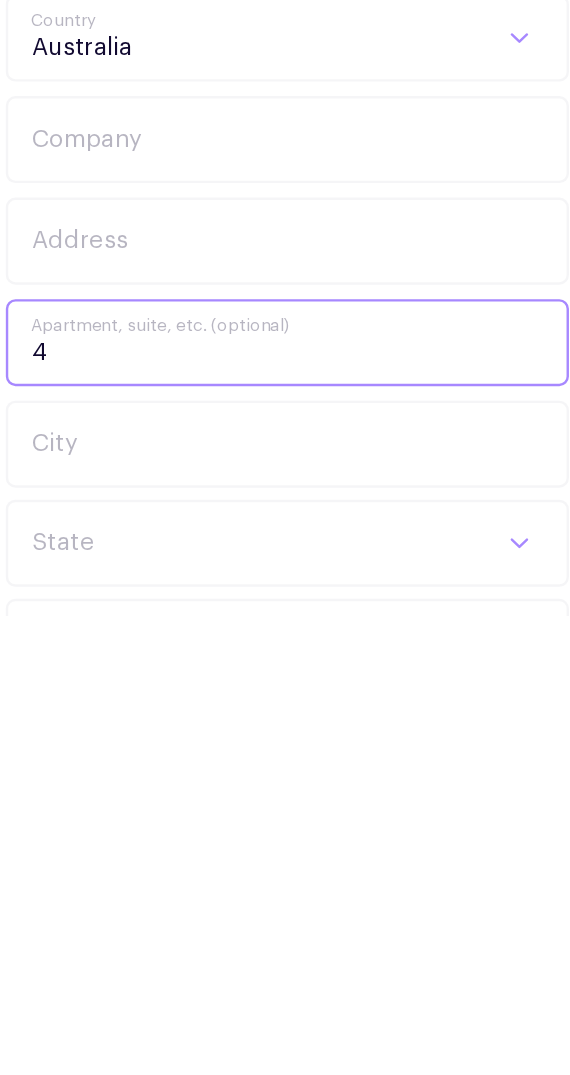 type on "4" 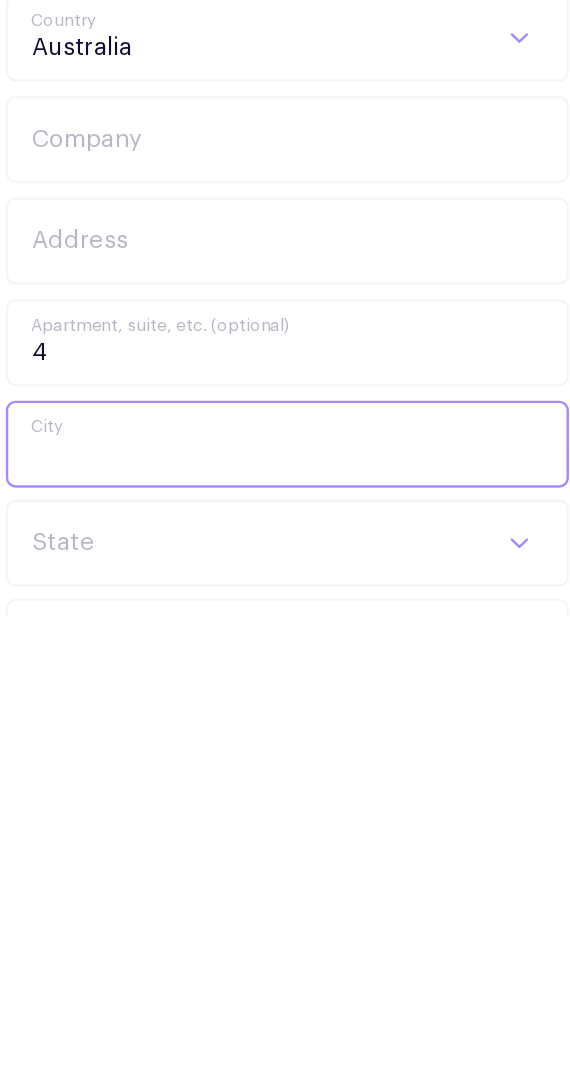 click on "City" at bounding box center (285, 933) 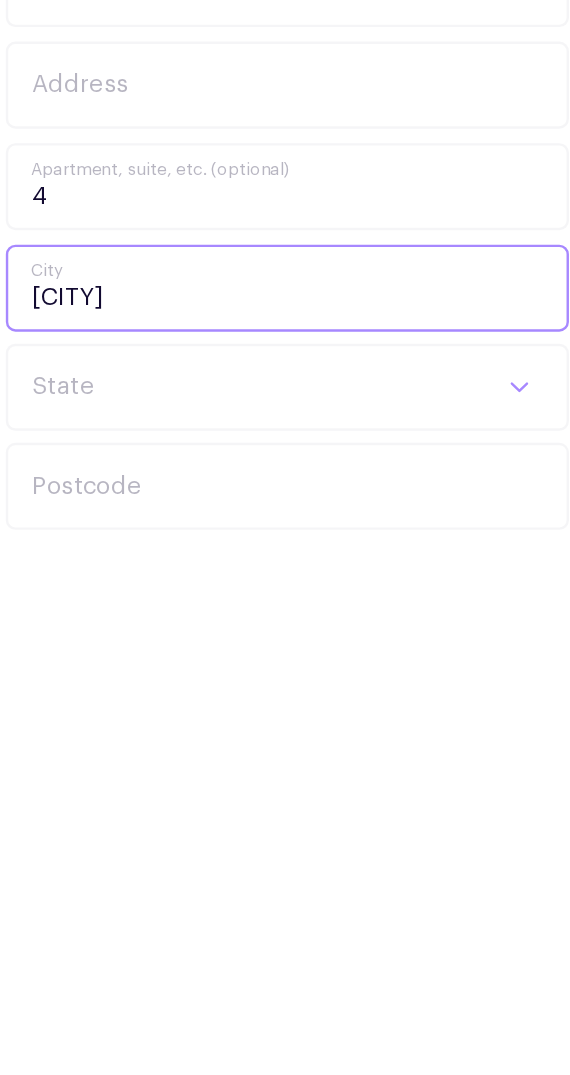 scroll, scrollTop: 824, scrollLeft: 0, axis: vertical 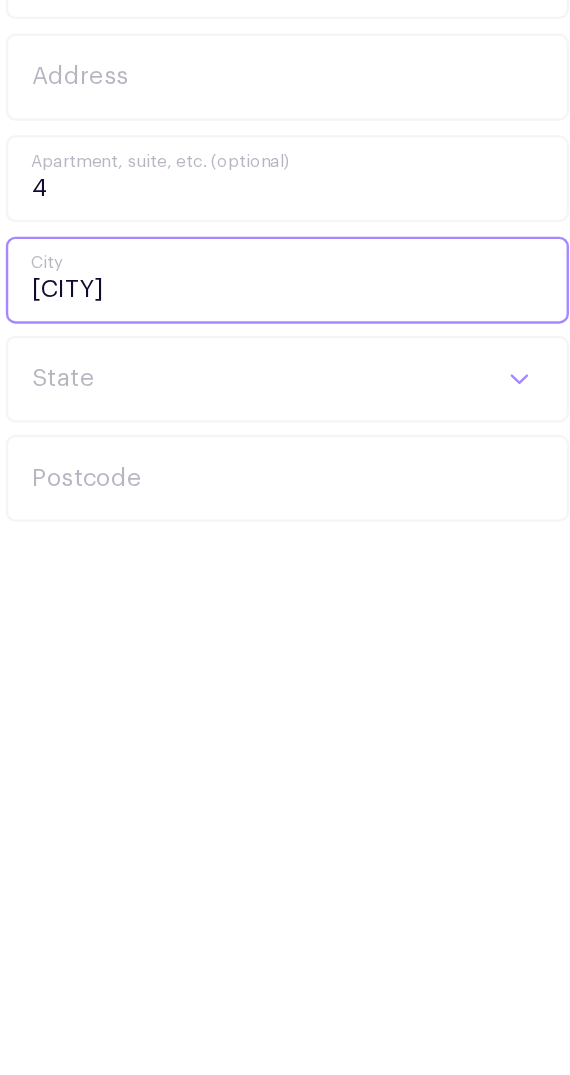 type on "[CITY]" 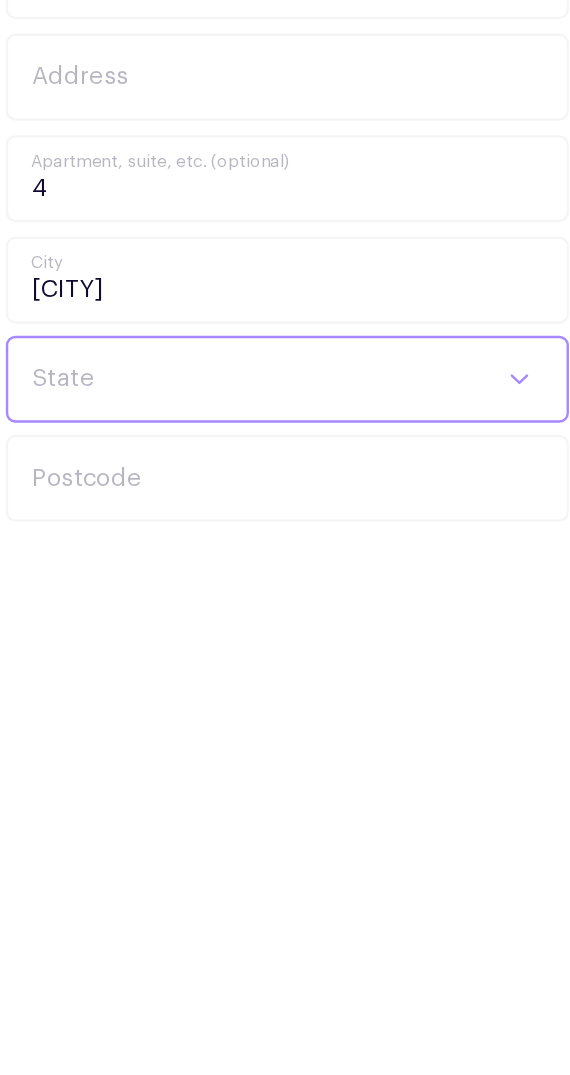 click on "[STATES]" at bounding box center (285, 938) 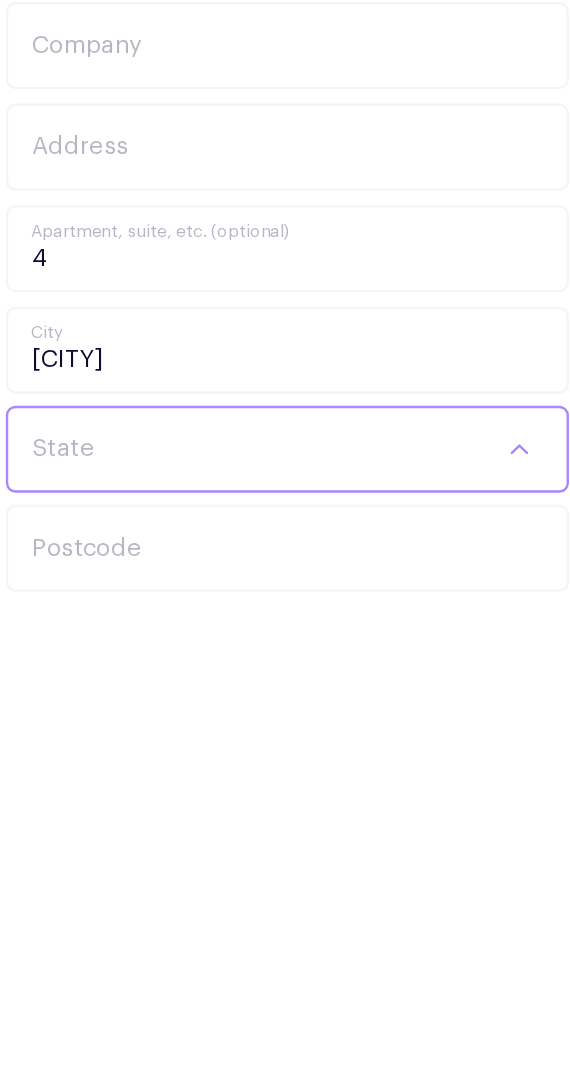scroll, scrollTop: 825, scrollLeft: 0, axis: vertical 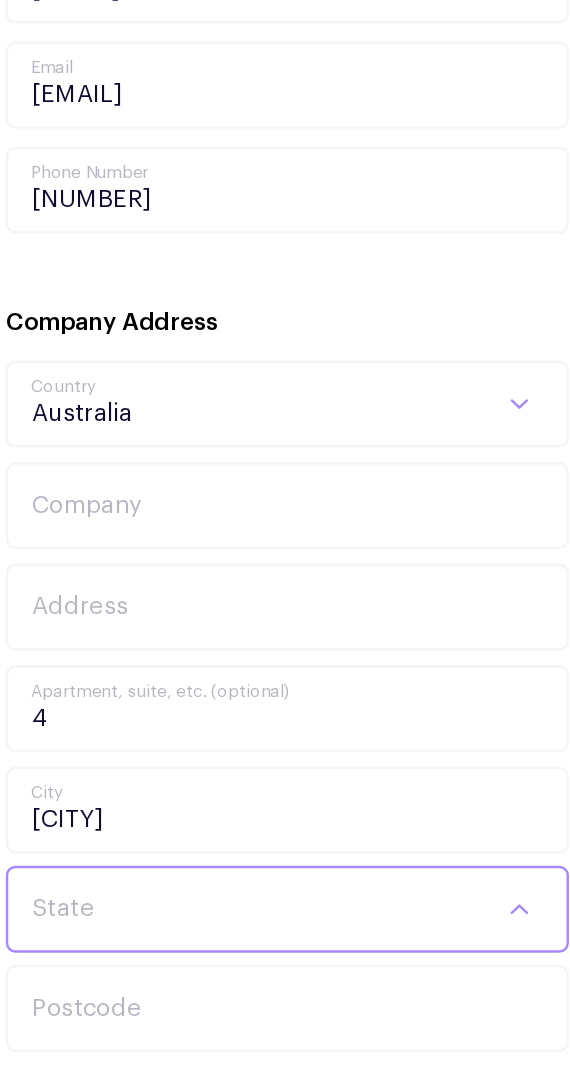 select on "NSW" 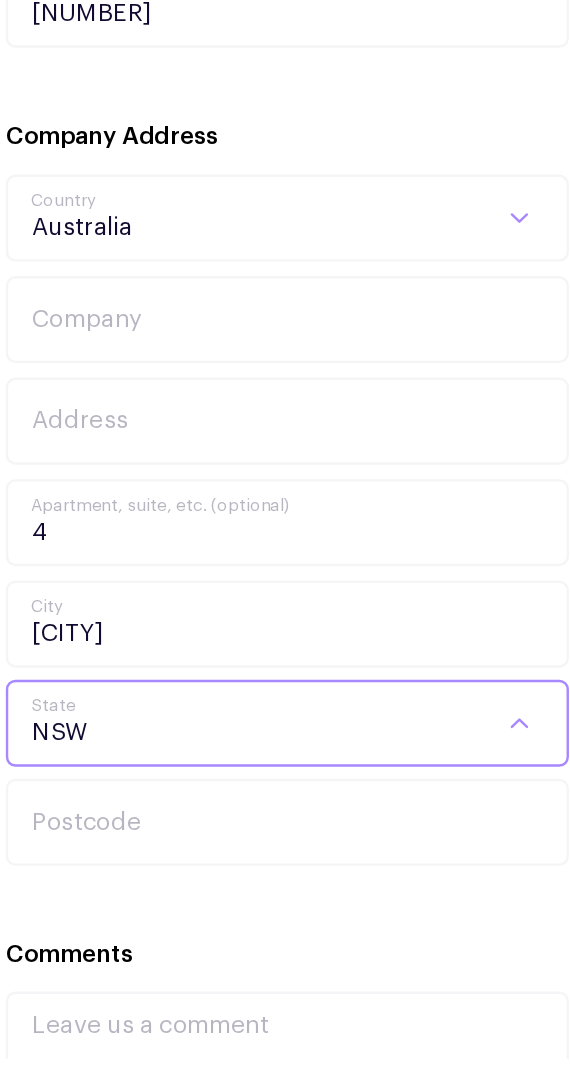 scroll, scrollTop: 965, scrollLeft: 0, axis: vertical 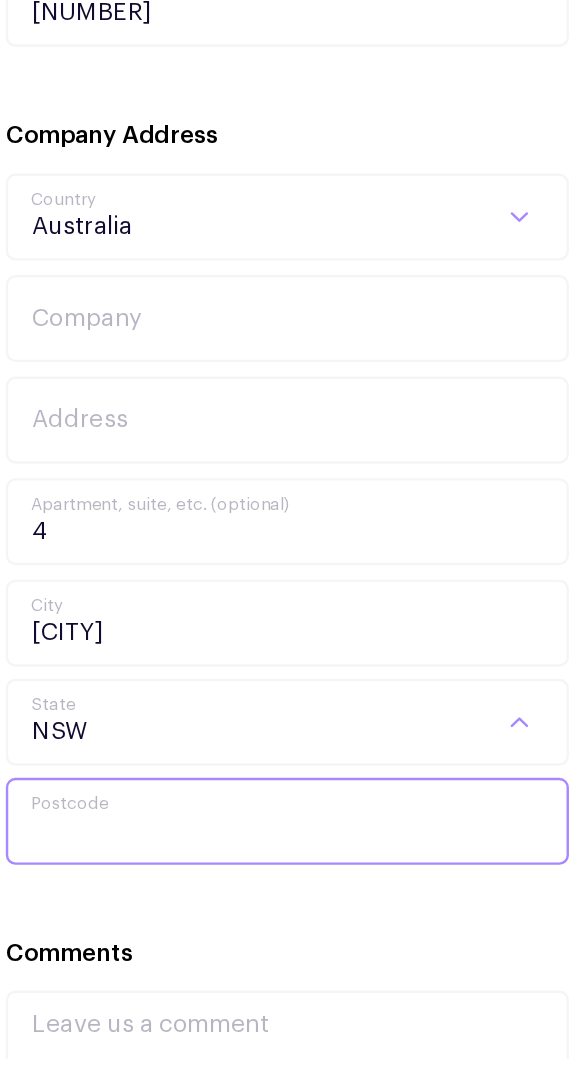 click on "Postcode" at bounding box center [285, 879] 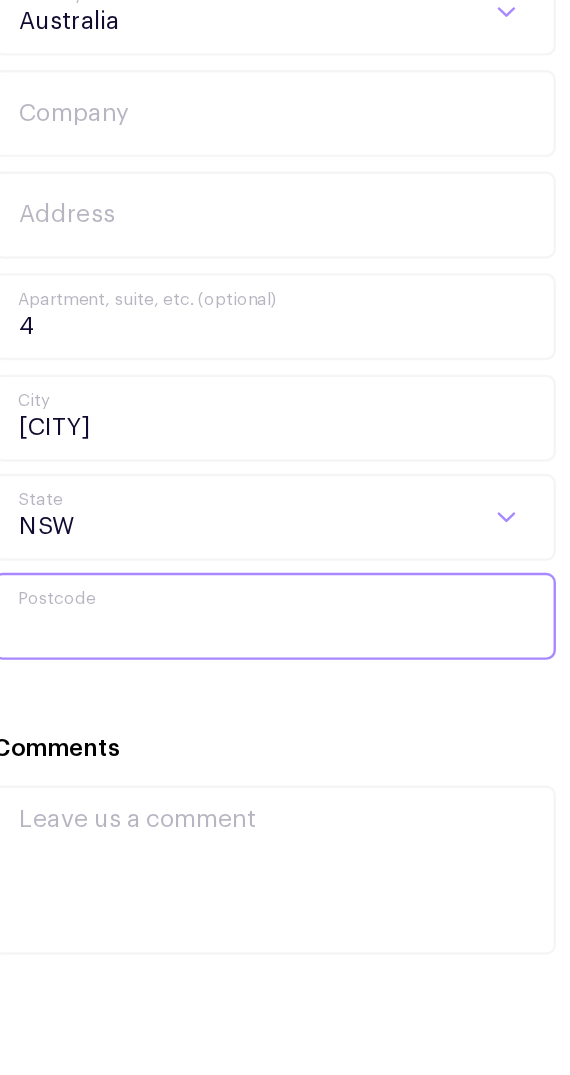 scroll, scrollTop: 1060, scrollLeft: 0, axis: vertical 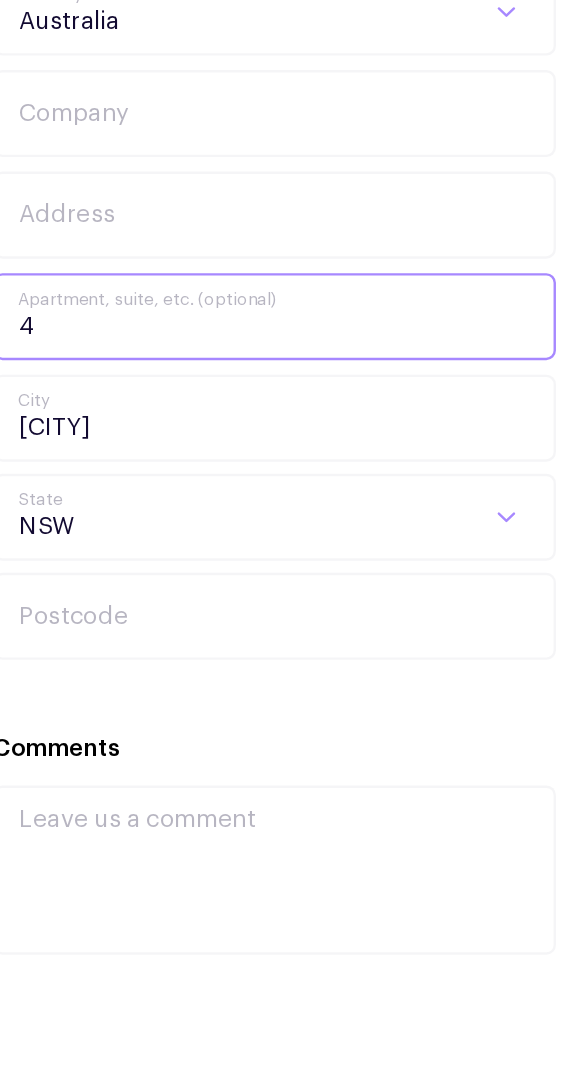click on "4" at bounding box center (285, 536) 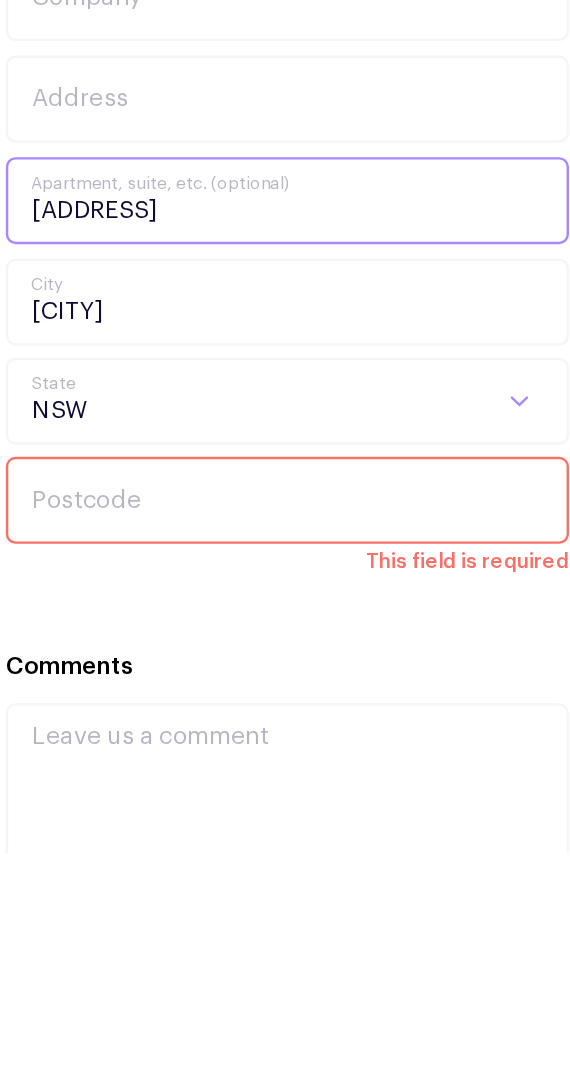 scroll, scrollTop: 1060, scrollLeft: 0, axis: vertical 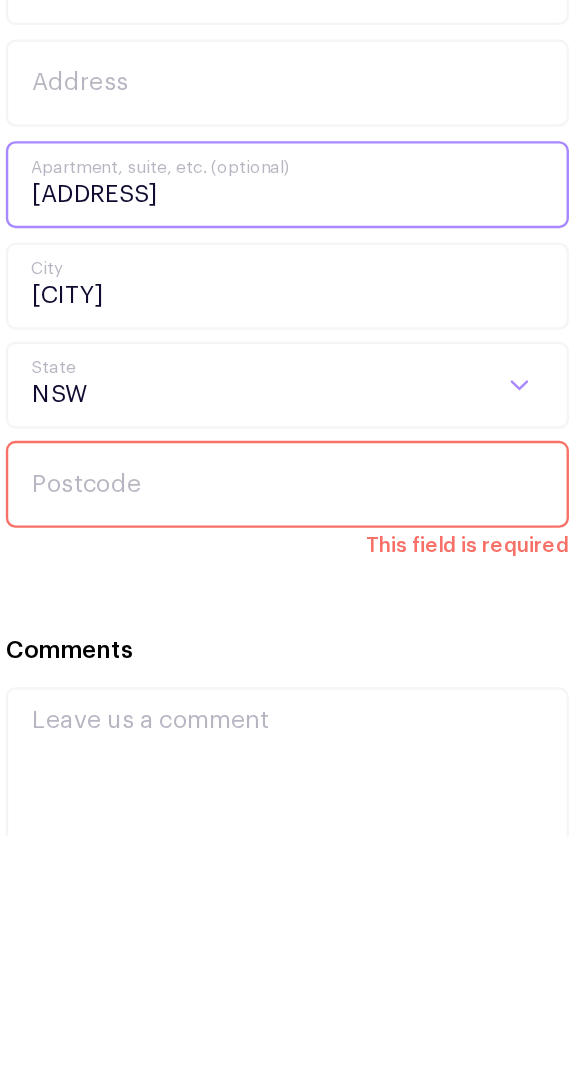 type on "[ADDRESS]" 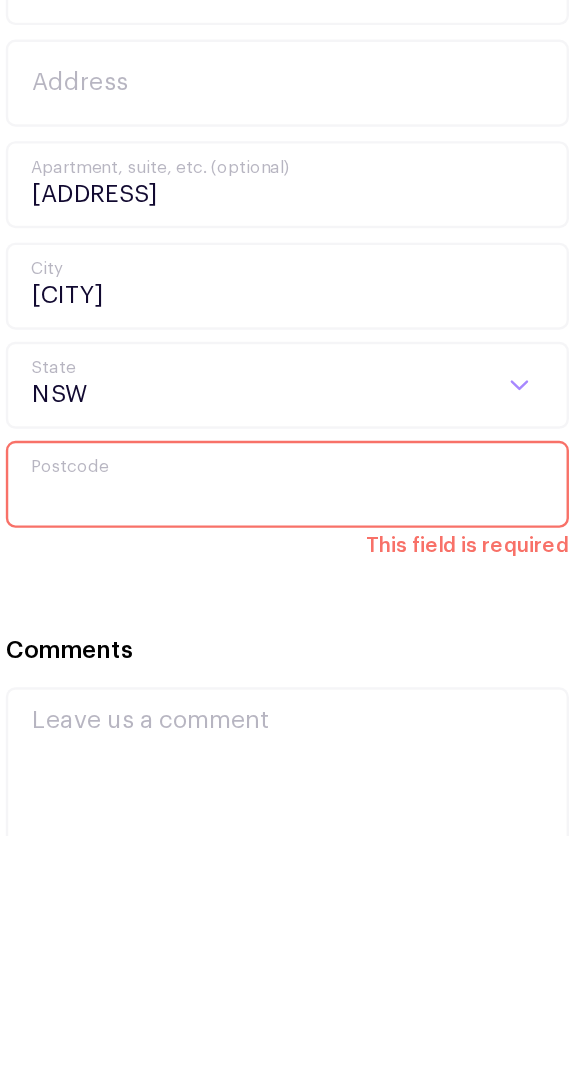 click on "Postcode" at bounding box center (285, 784) 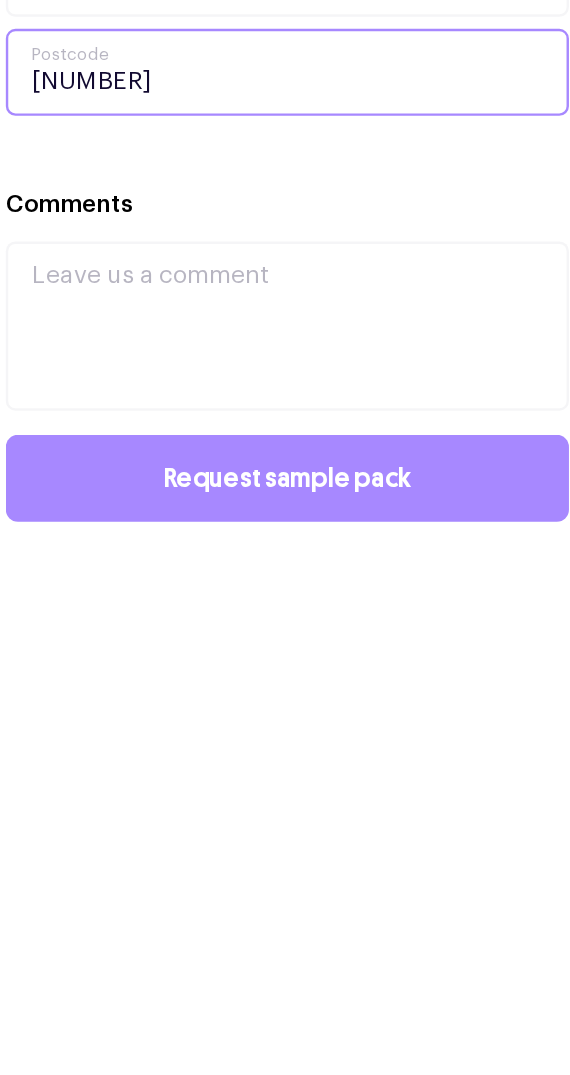 scroll, scrollTop: 1161, scrollLeft: 0, axis: vertical 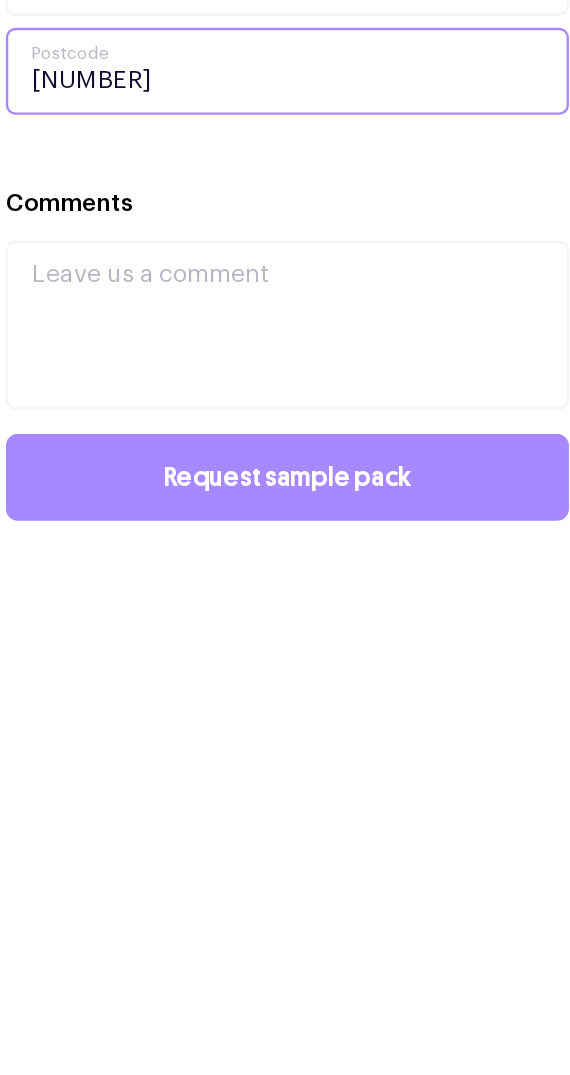 type on "[NUMBER]" 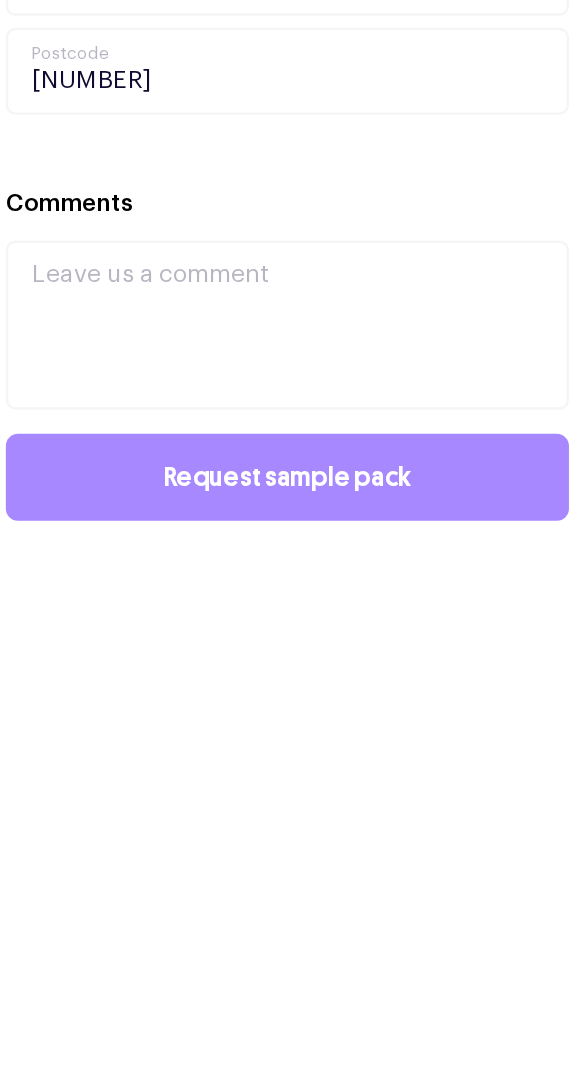 click on "Request sample pack" at bounding box center [285, 1019] 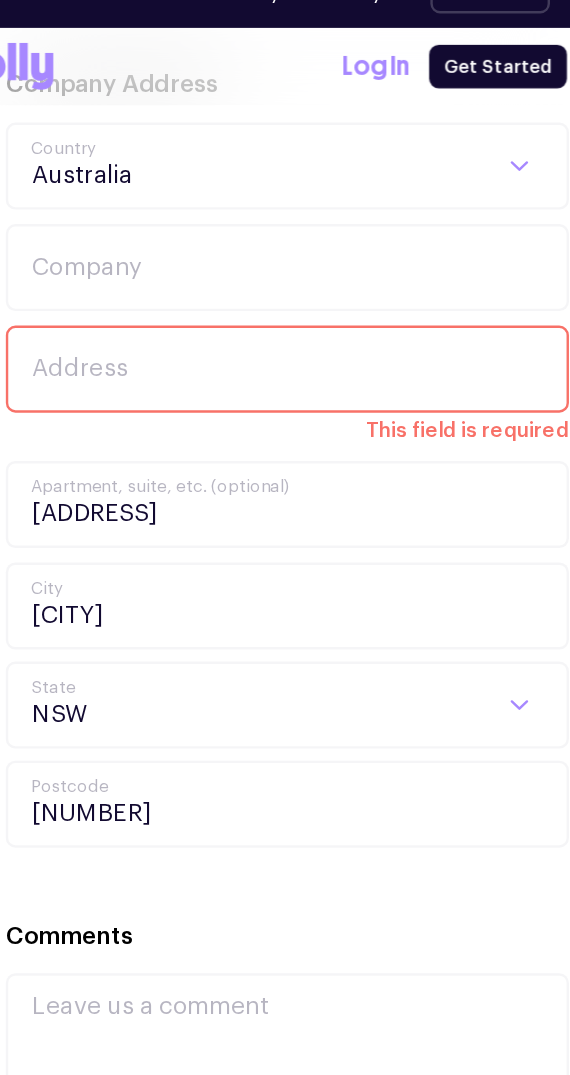 scroll, scrollTop: 1174, scrollLeft: 0, axis: vertical 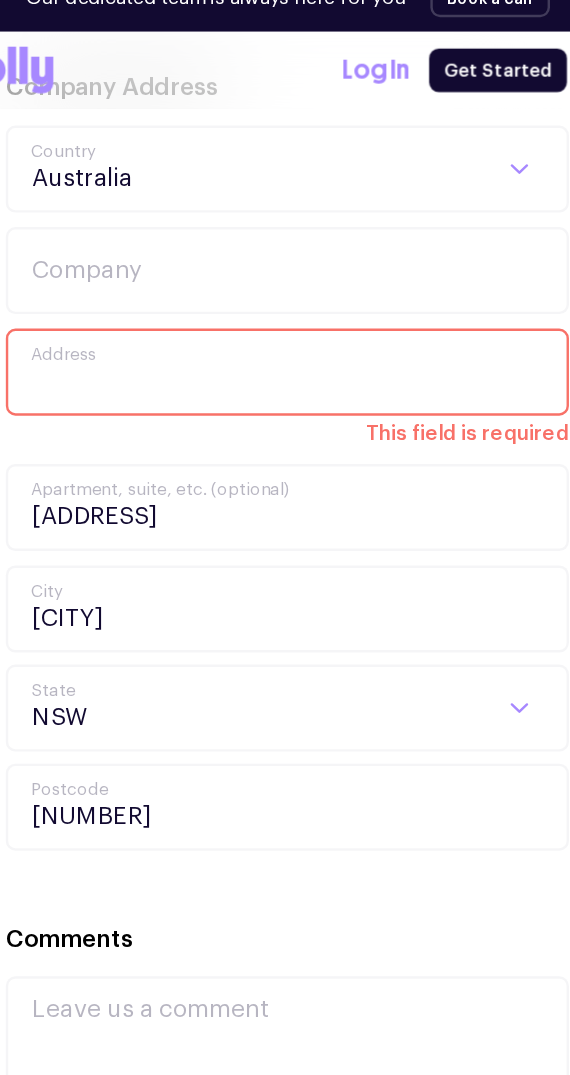 click on "Address" at bounding box center (285, 338) 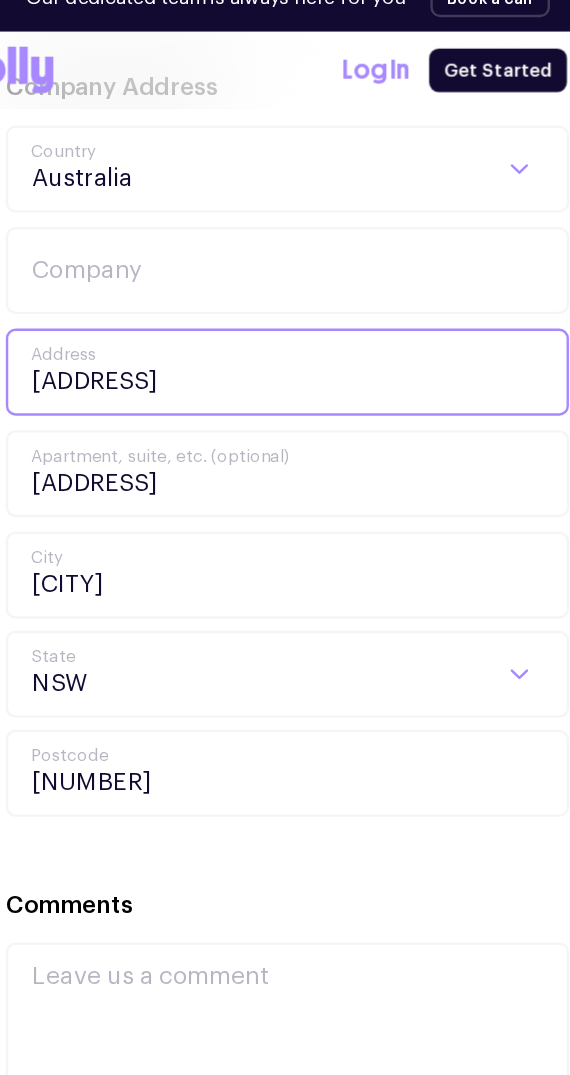 click on "[ADDRESS]" at bounding box center (285, 338) 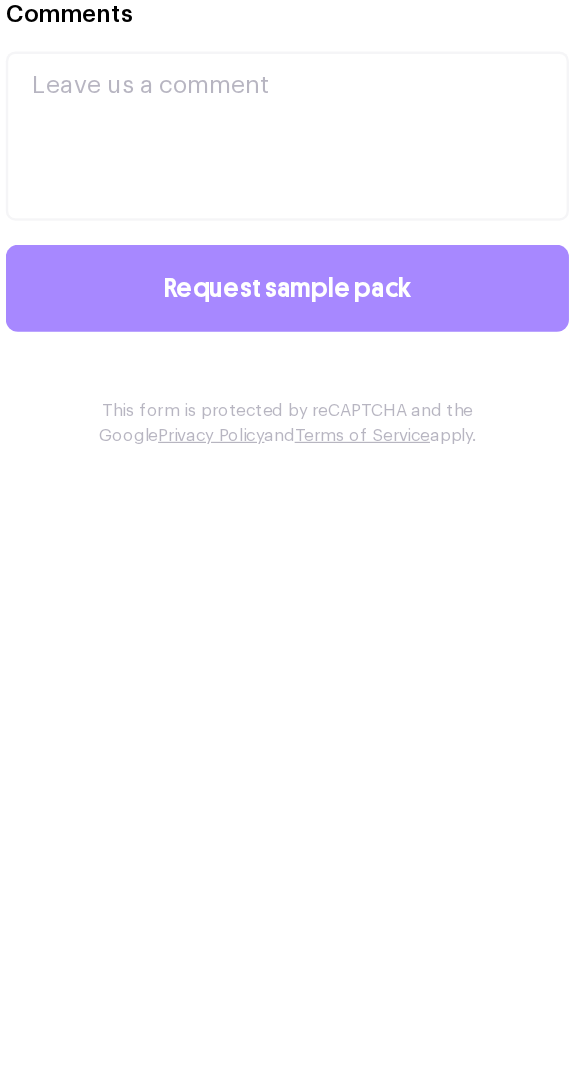 scroll, scrollTop: 1317, scrollLeft: 0, axis: vertical 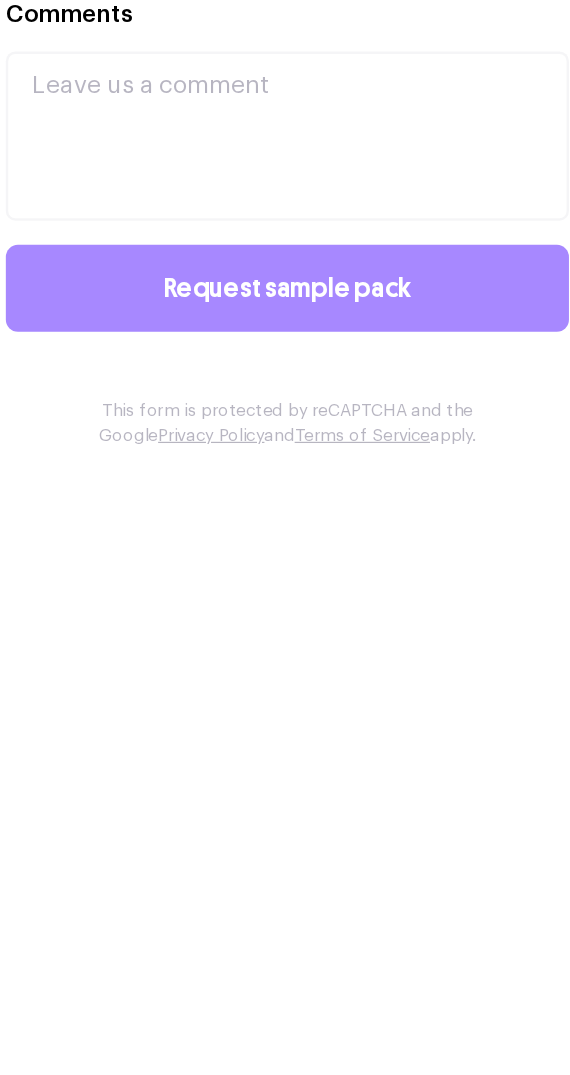 click on "Request sample pack" at bounding box center [285, 863] 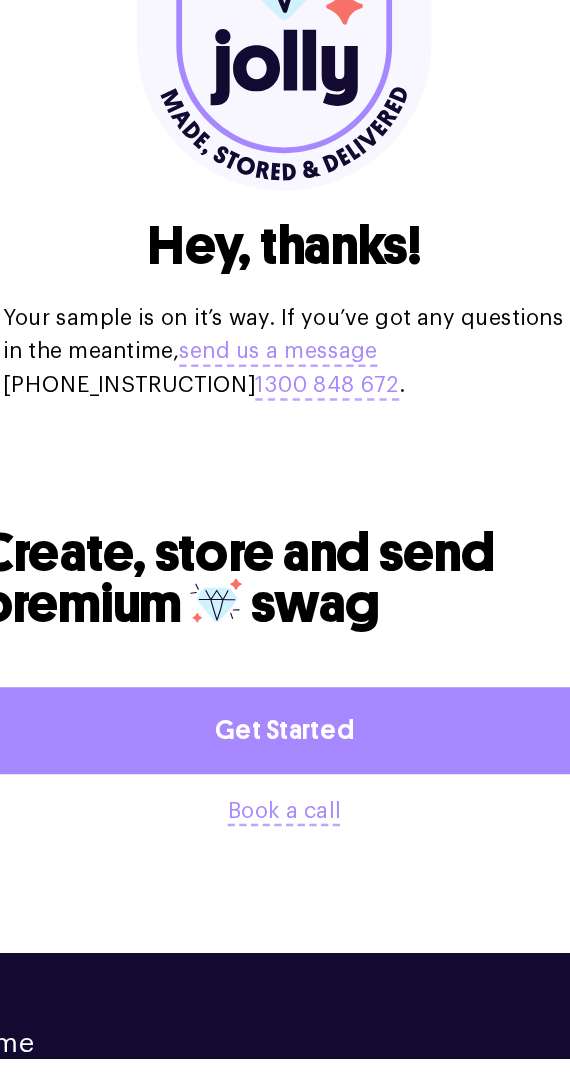 scroll, scrollTop: 205, scrollLeft: 0, axis: vertical 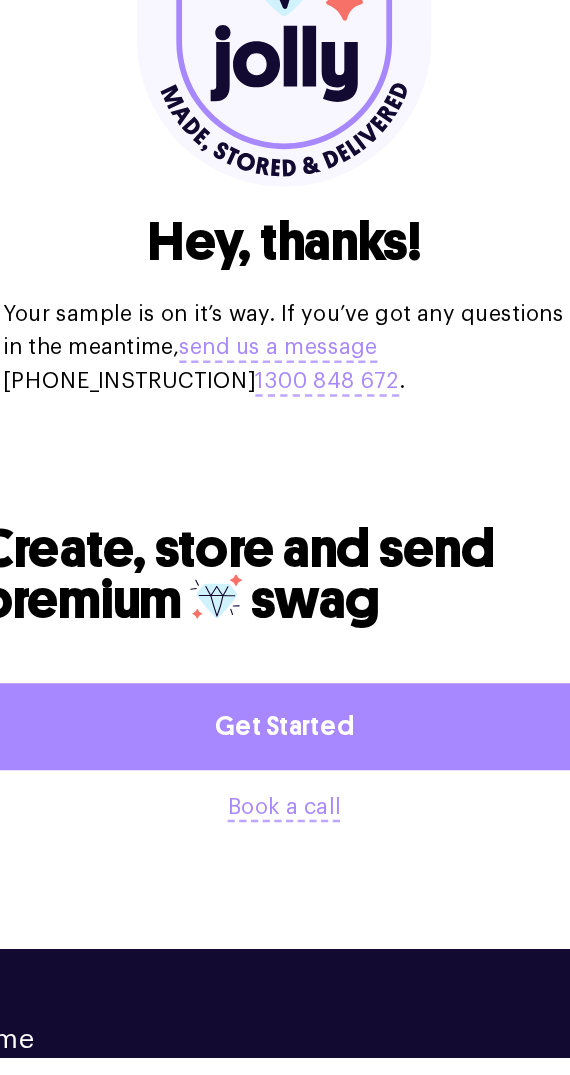 click on "Get Started" at bounding box center [285, 801] 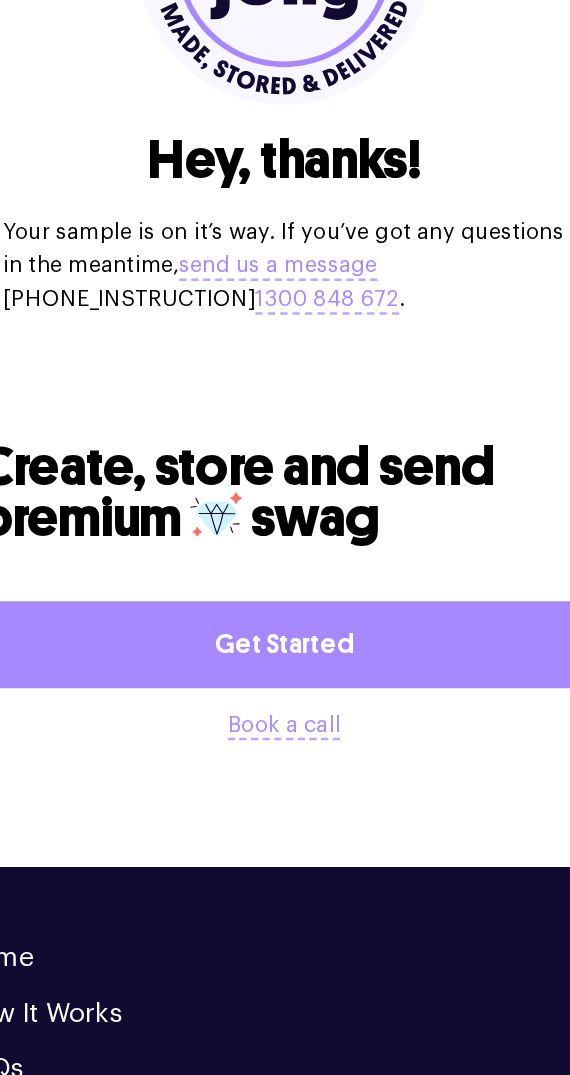 scroll, scrollTop: 296, scrollLeft: 0, axis: vertical 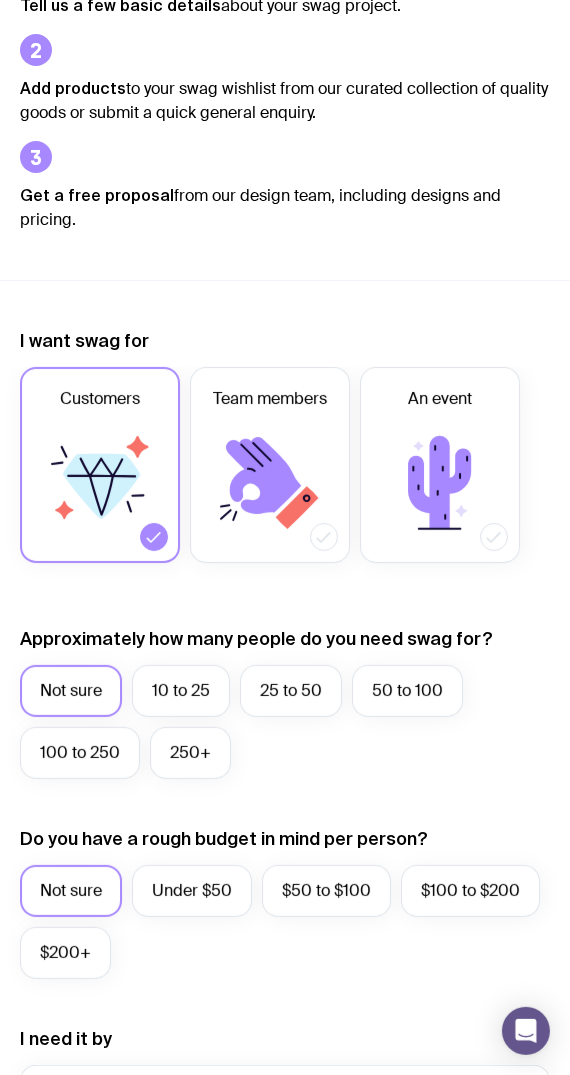 click on "Not sure" at bounding box center [71, 691] 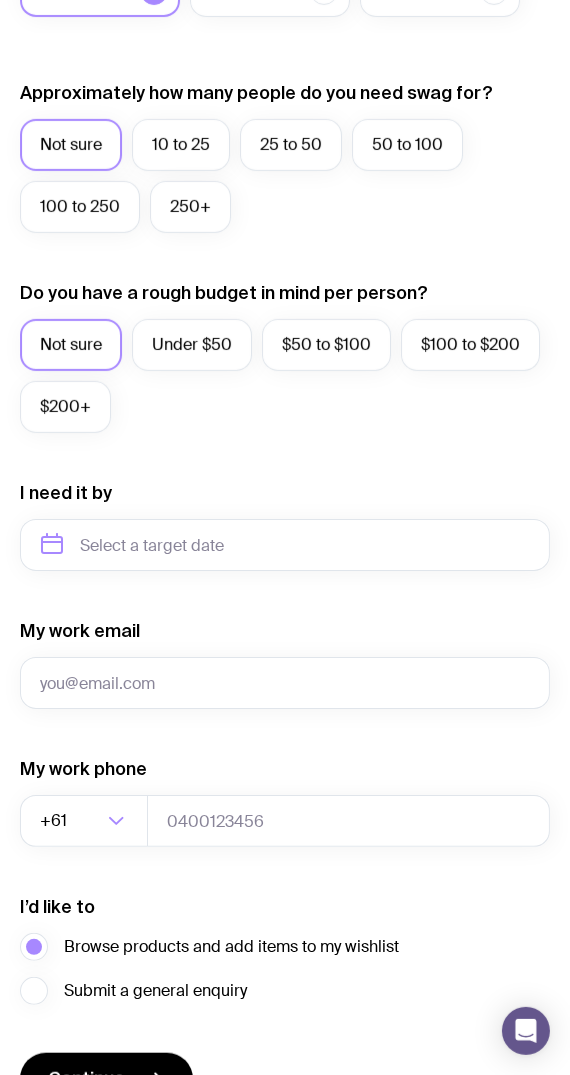 scroll, scrollTop: 851, scrollLeft: 0, axis: vertical 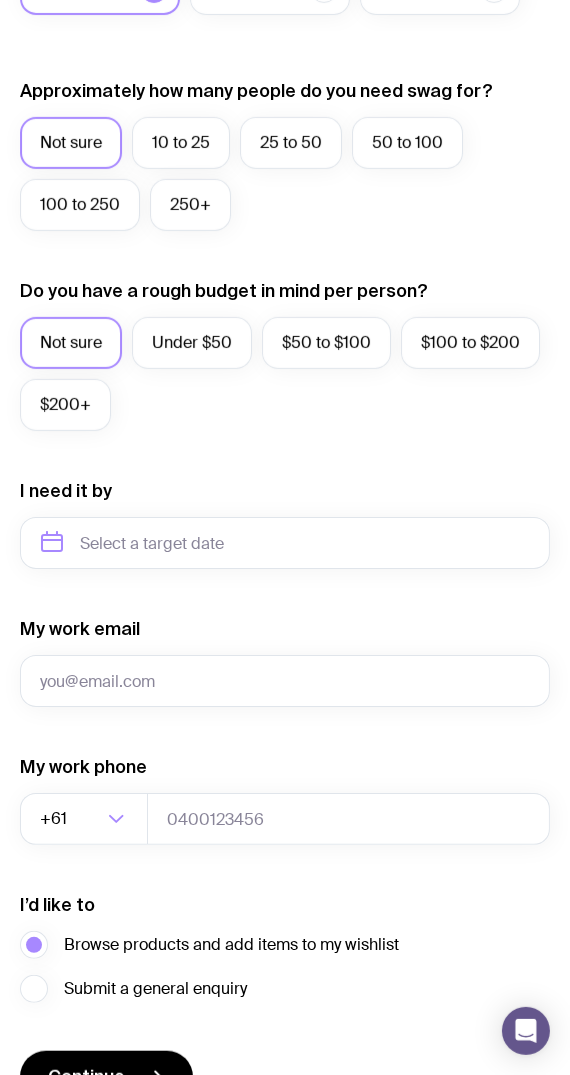 click on "Continue" at bounding box center [106, 1077] 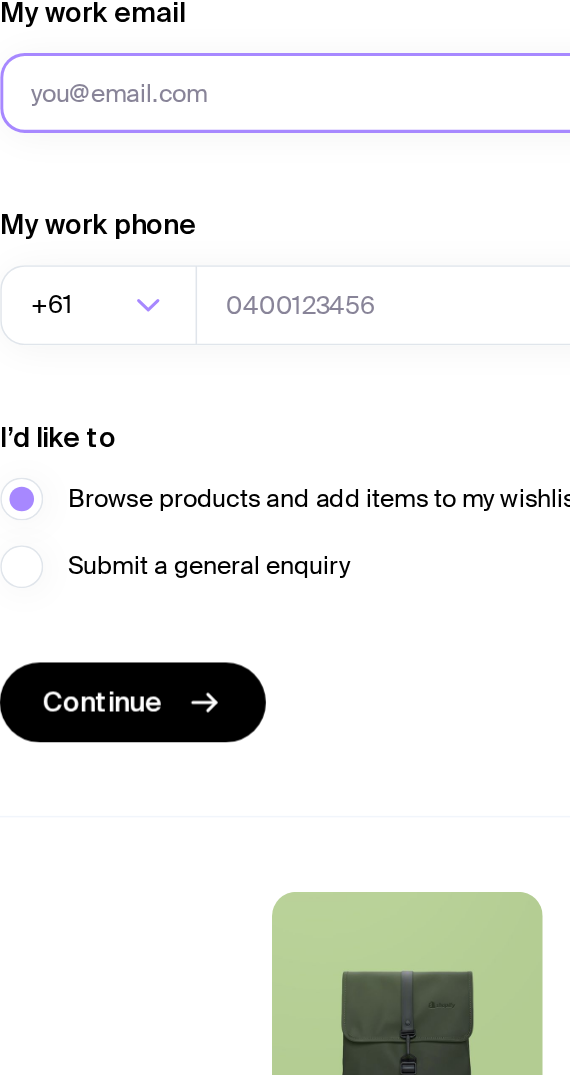 scroll, scrollTop: 1142, scrollLeft: 0, axis: vertical 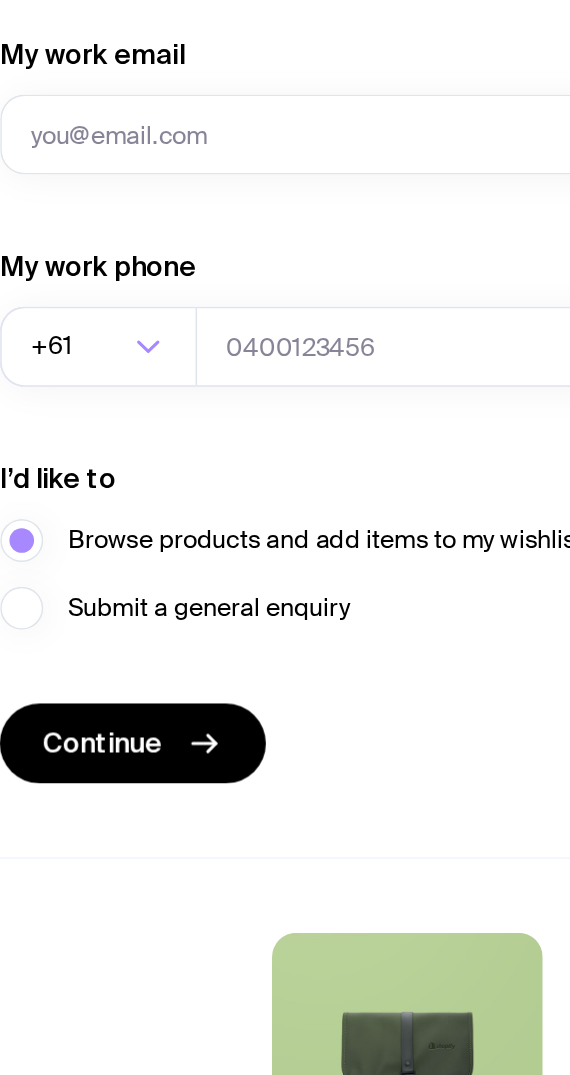 click 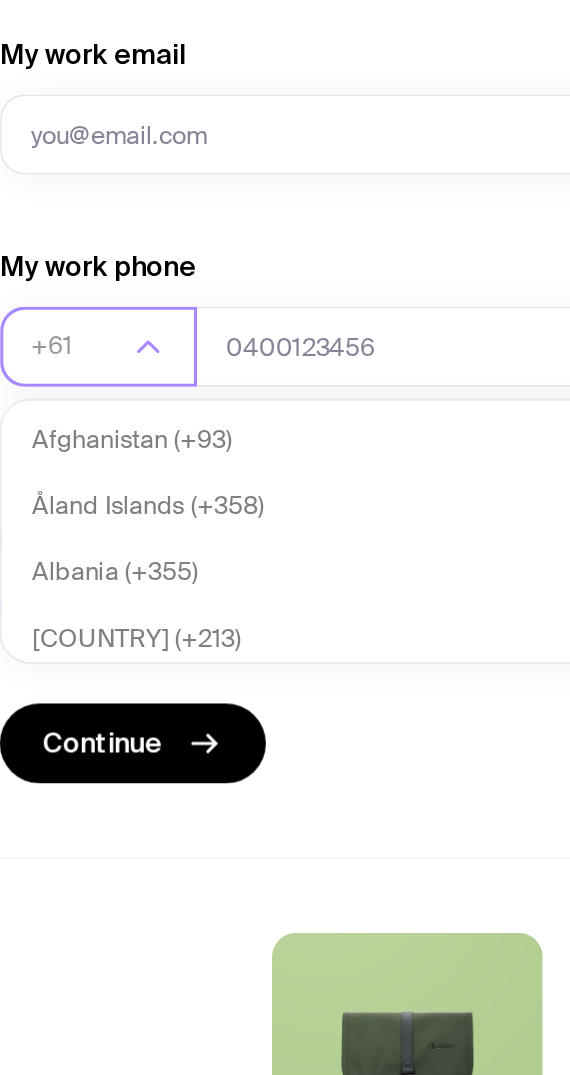 scroll, scrollTop: 432, scrollLeft: 0, axis: vertical 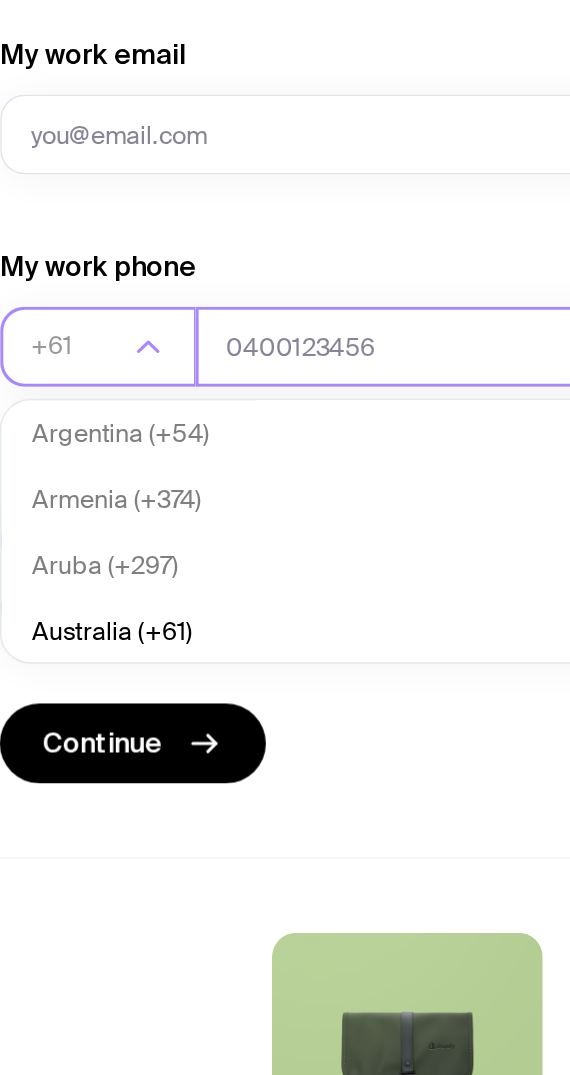 click at bounding box center (348, 528) 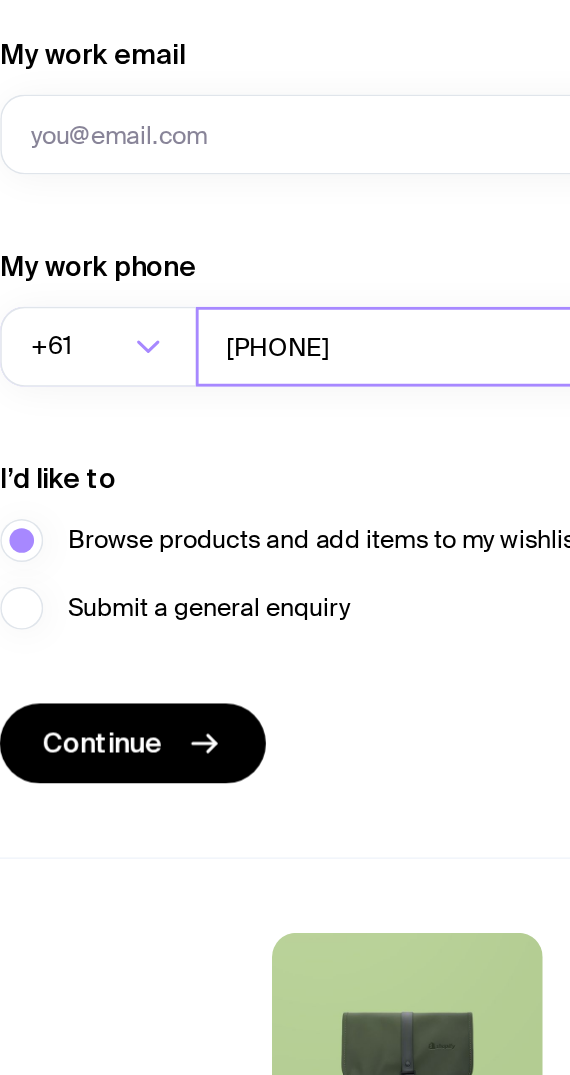 type on "403386873" 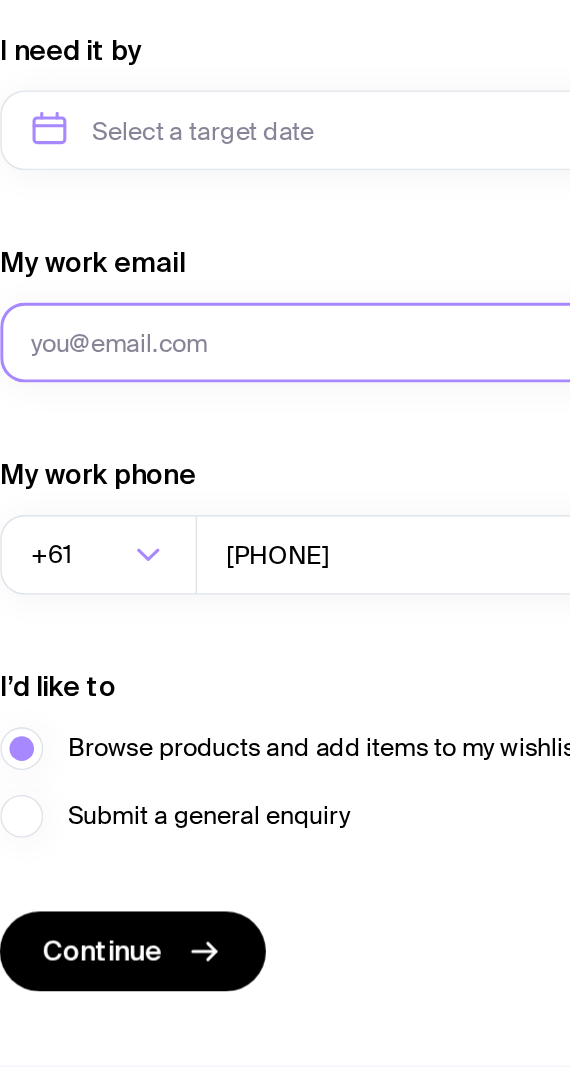 scroll, scrollTop: 1142, scrollLeft: 0, axis: vertical 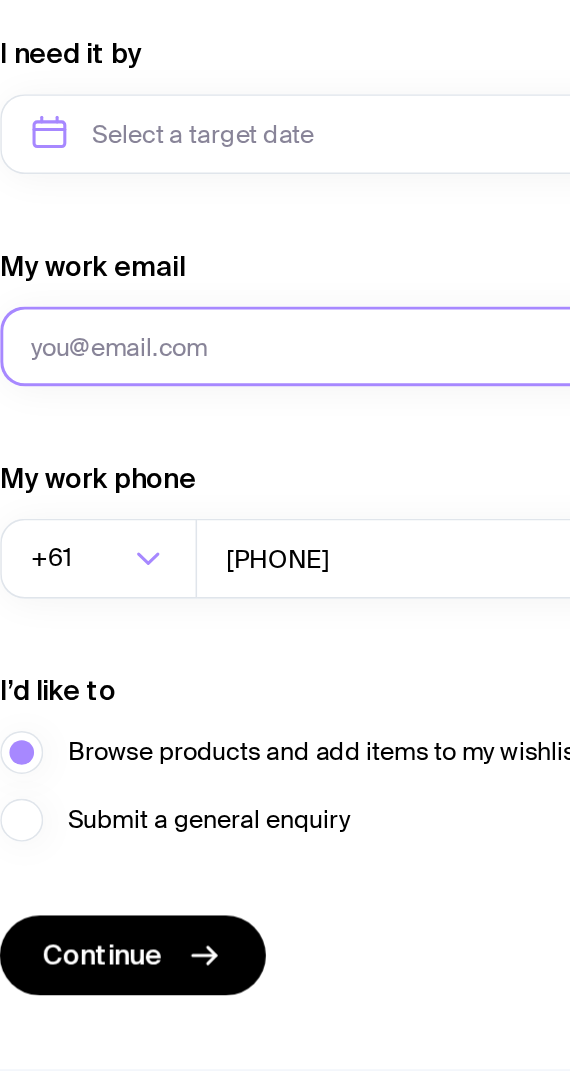 click on "My work email" at bounding box center (285, 390) 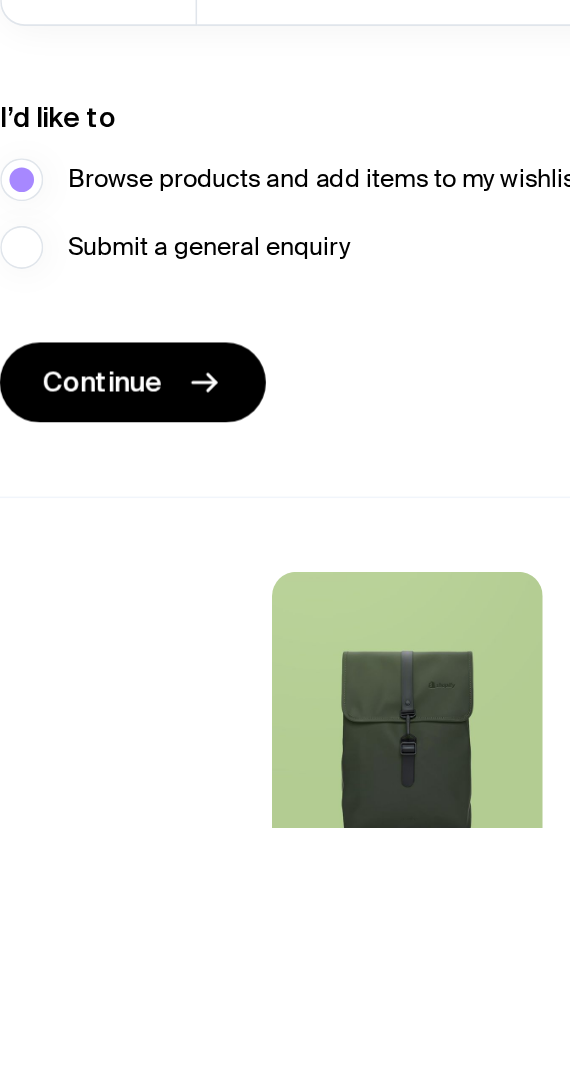scroll, scrollTop: 1142, scrollLeft: 0, axis: vertical 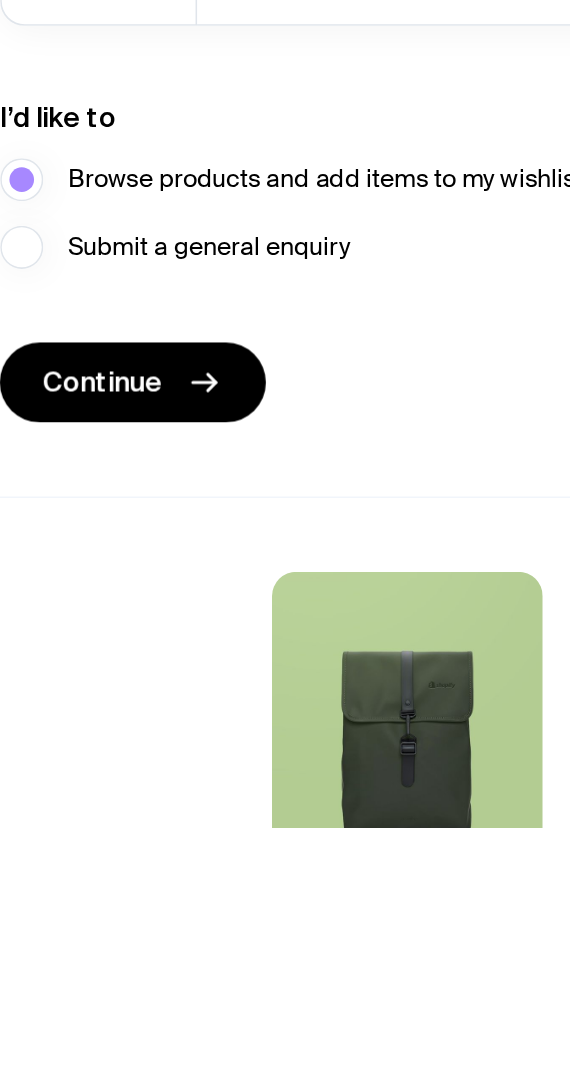 type on "[EMAIL]" 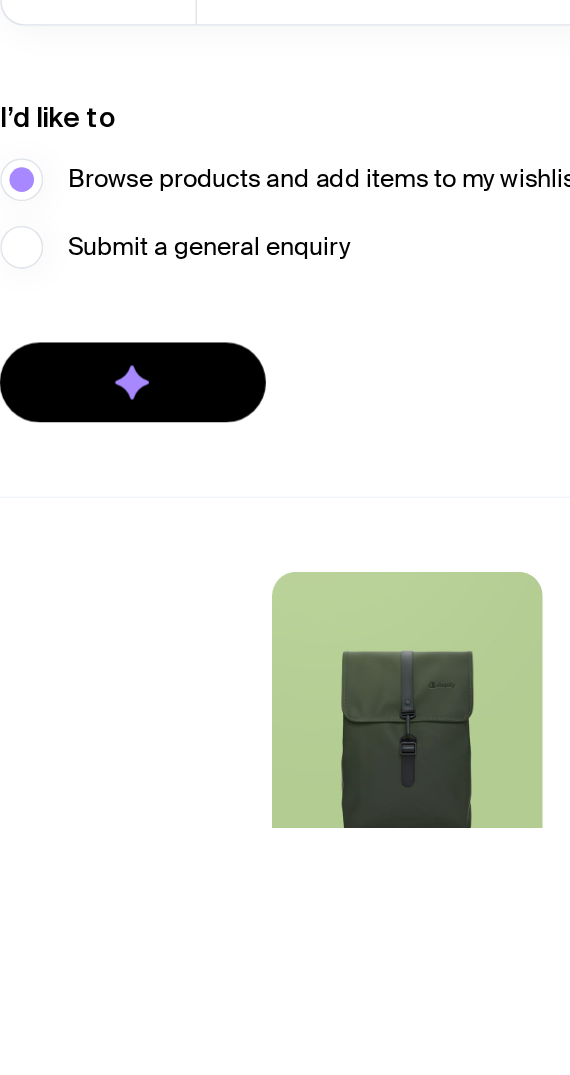 scroll, scrollTop: 1143, scrollLeft: 0, axis: vertical 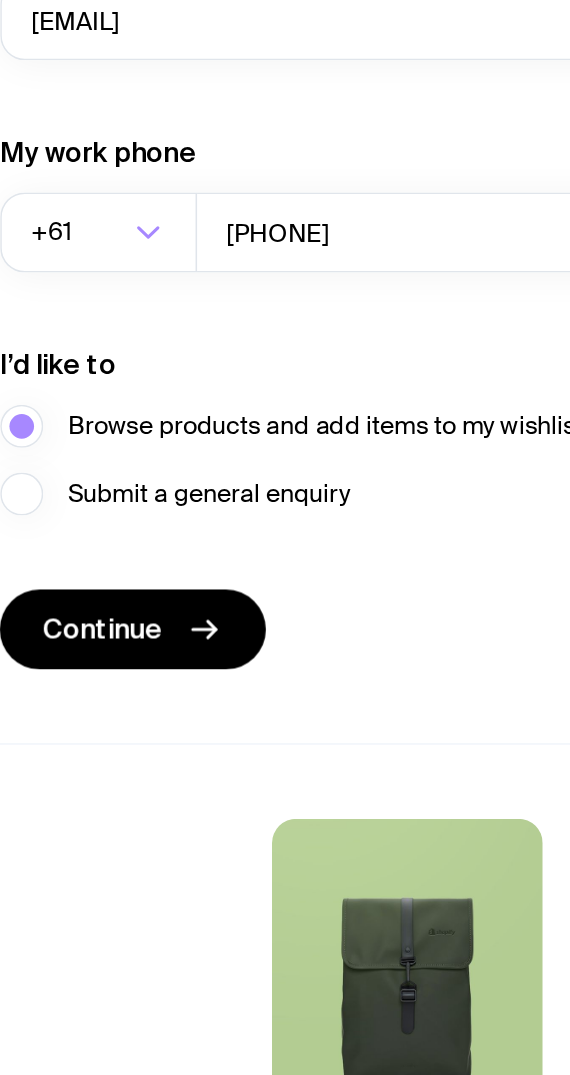 click on "Continue" at bounding box center (106, 785) 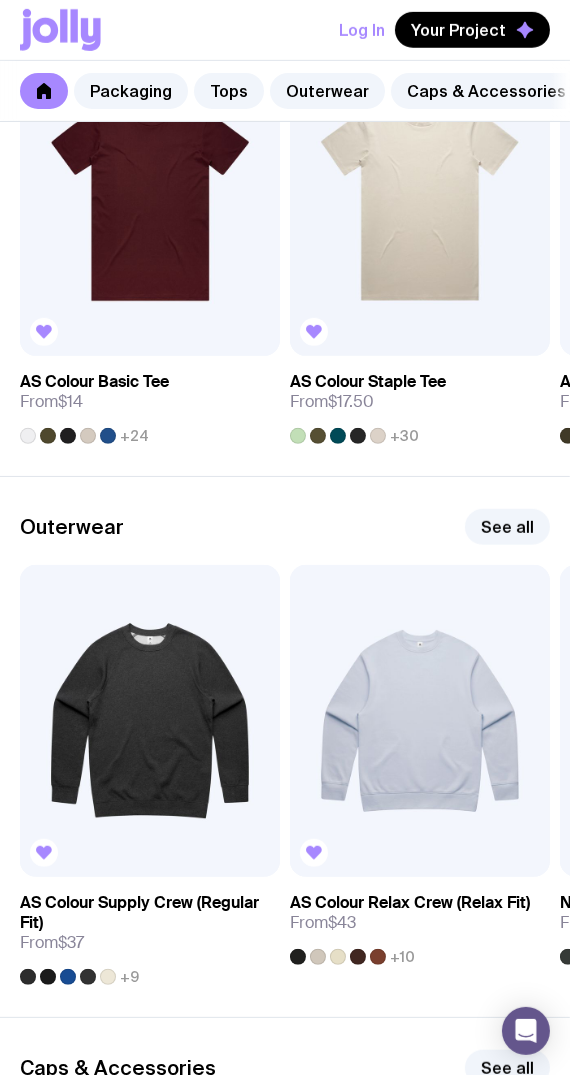 scroll, scrollTop: 0, scrollLeft: 0, axis: both 